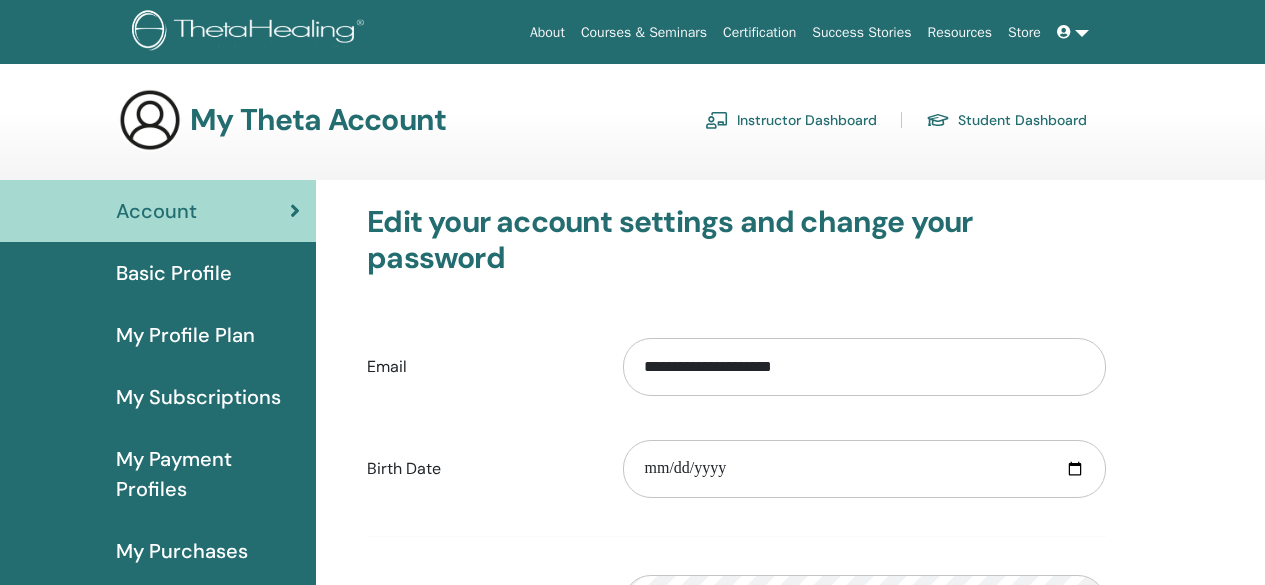 scroll, scrollTop: 0, scrollLeft: 0, axis: both 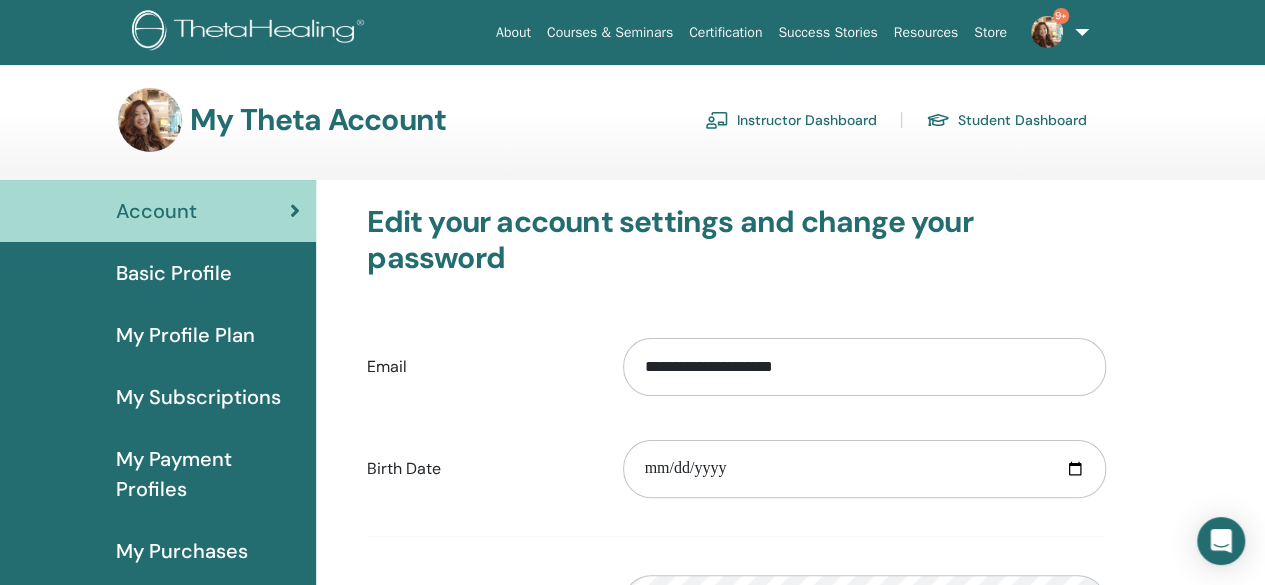 click on "Instructor Dashboard" at bounding box center [791, 120] 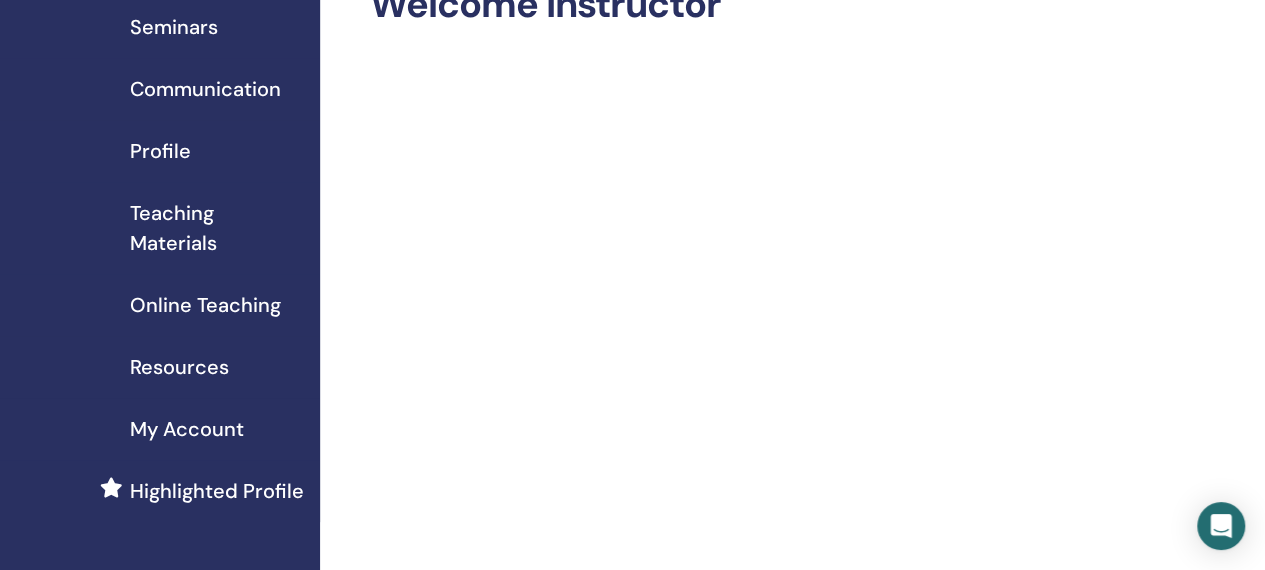 scroll, scrollTop: 0, scrollLeft: 0, axis: both 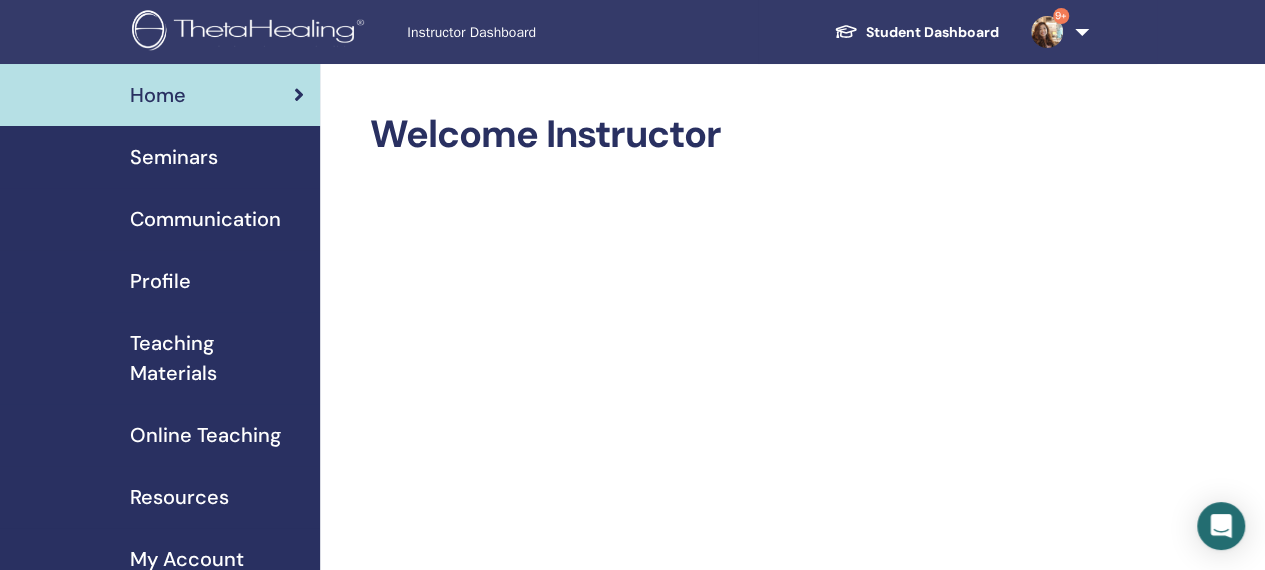 click on "Seminars" at bounding box center [174, 157] 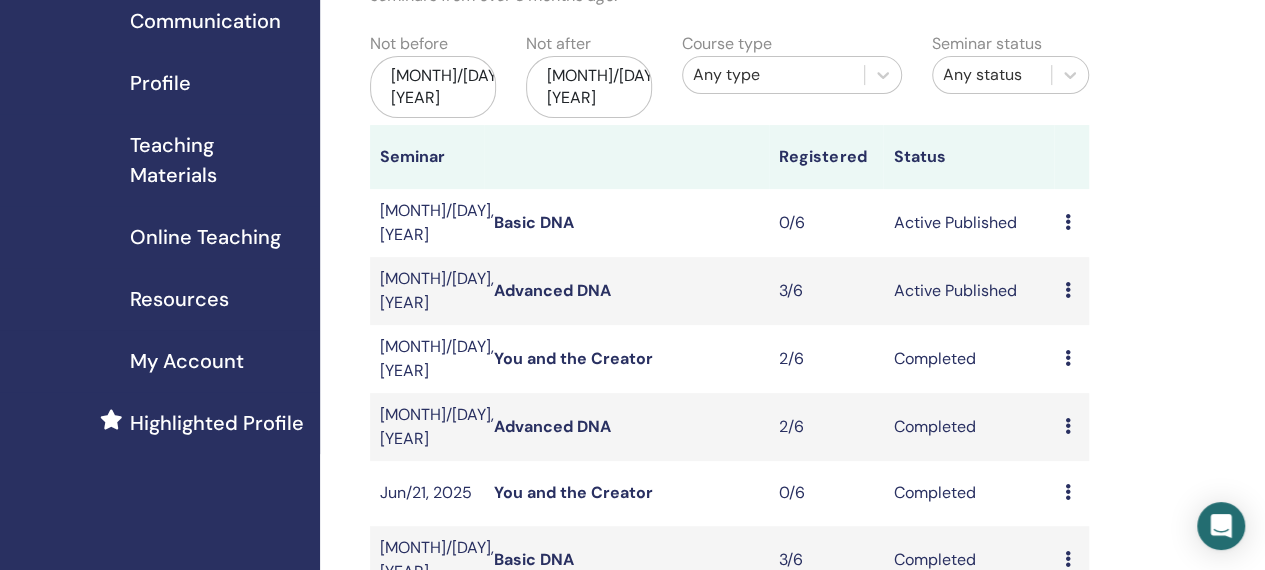 scroll, scrollTop: 200, scrollLeft: 0, axis: vertical 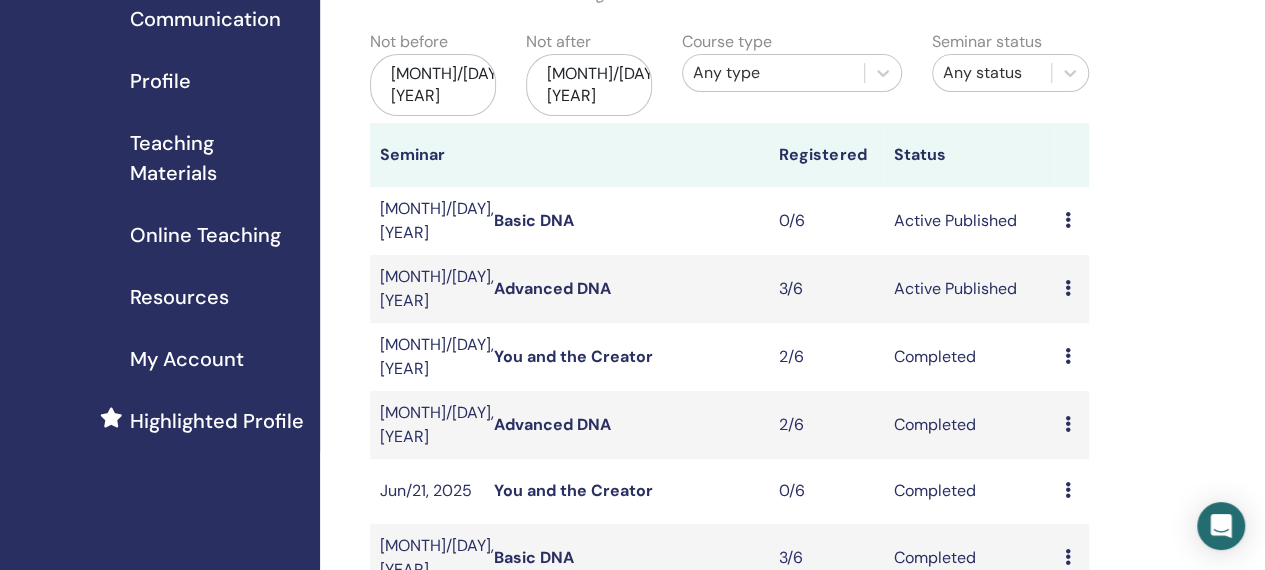 click at bounding box center (1067, 288) 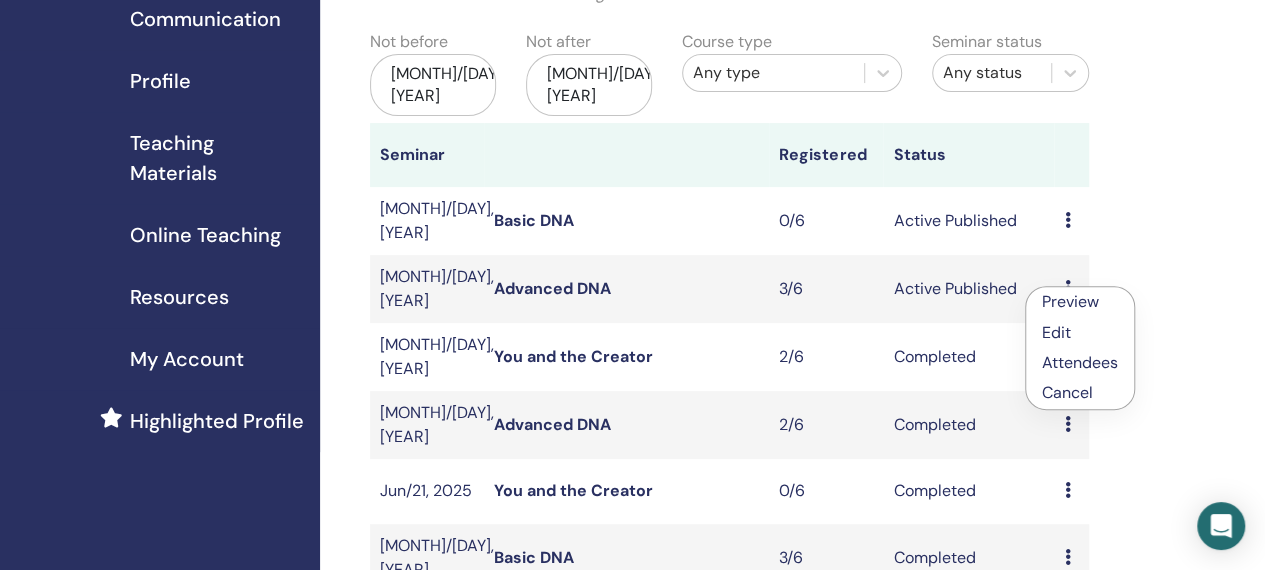 click on "Attendees" at bounding box center [1080, 362] 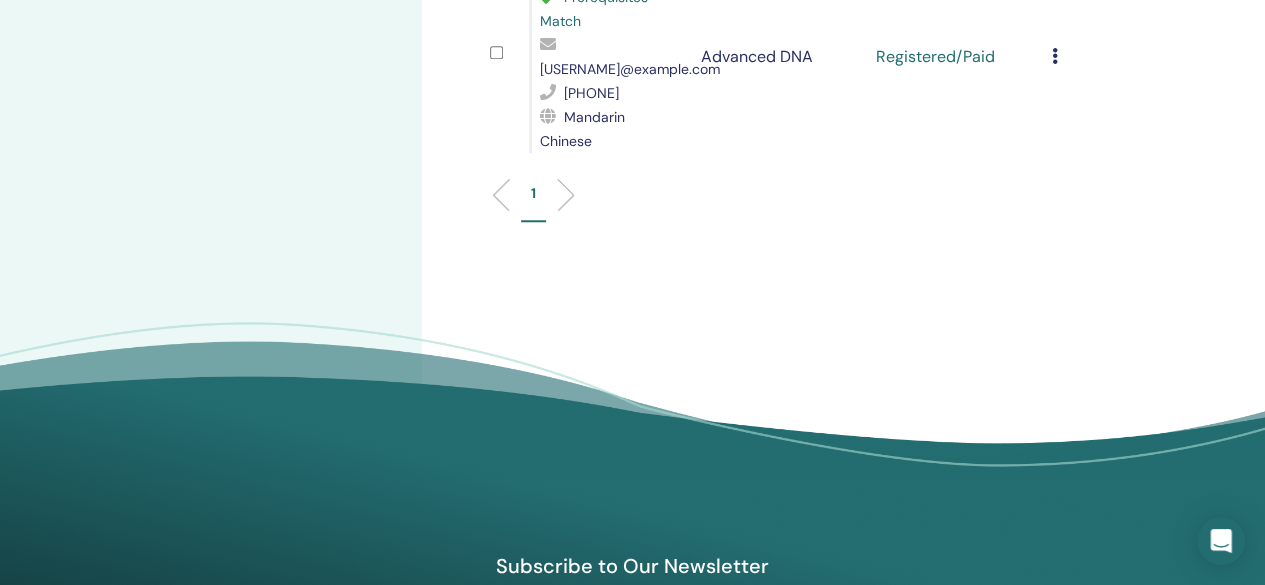 scroll, scrollTop: 300, scrollLeft: 0, axis: vertical 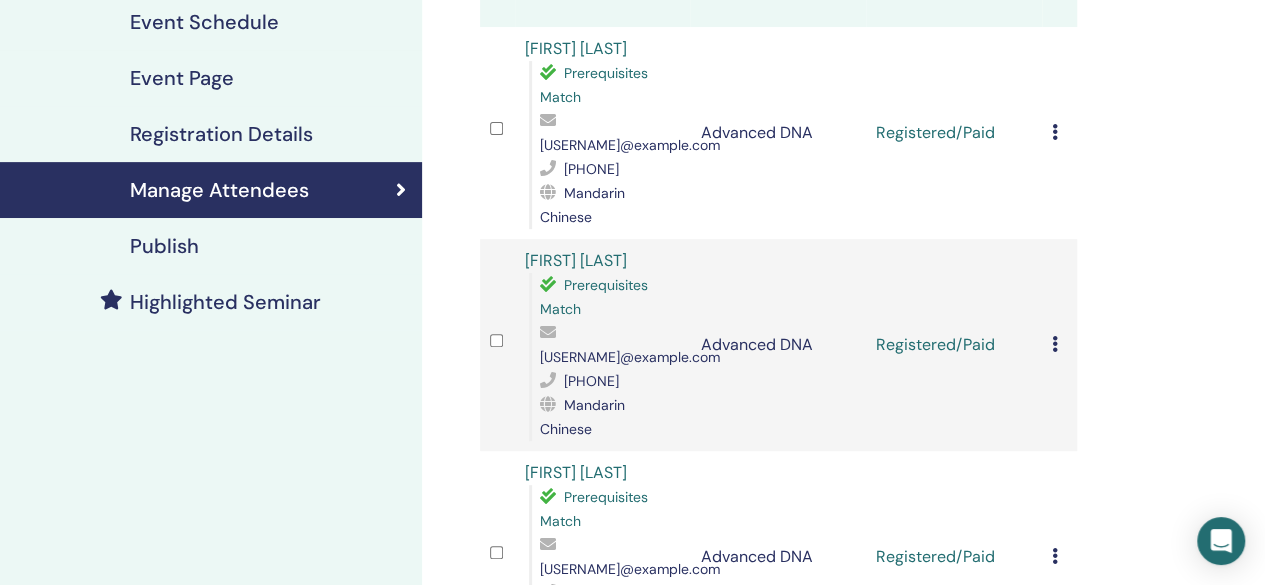 click at bounding box center (1055, 344) 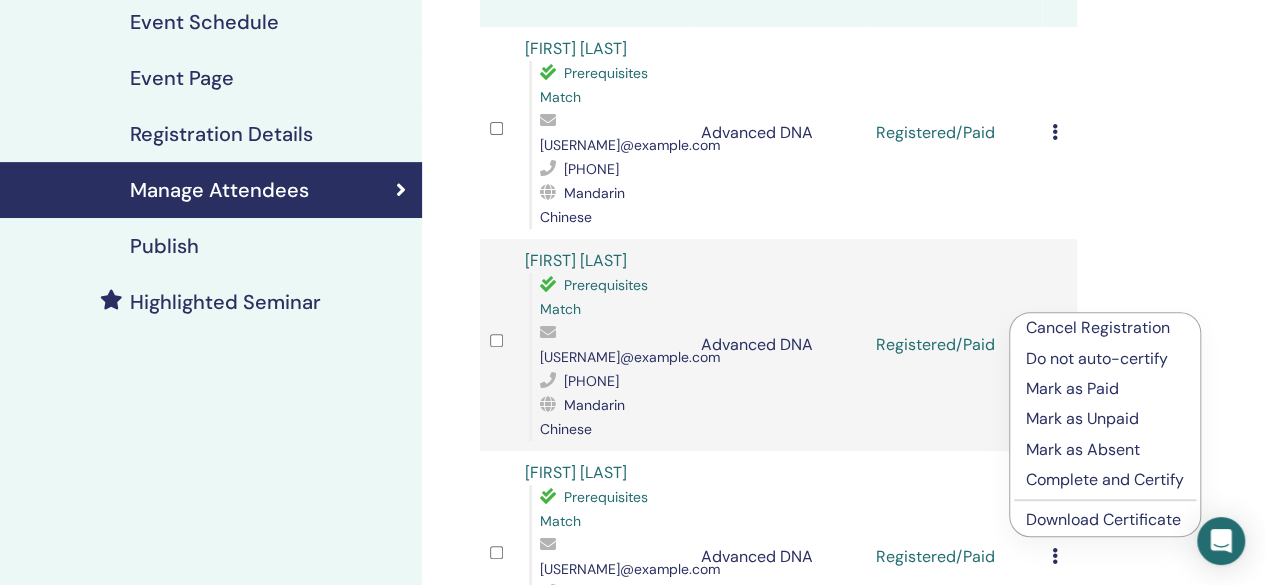 click on "Complete and Certify" at bounding box center (1105, 480) 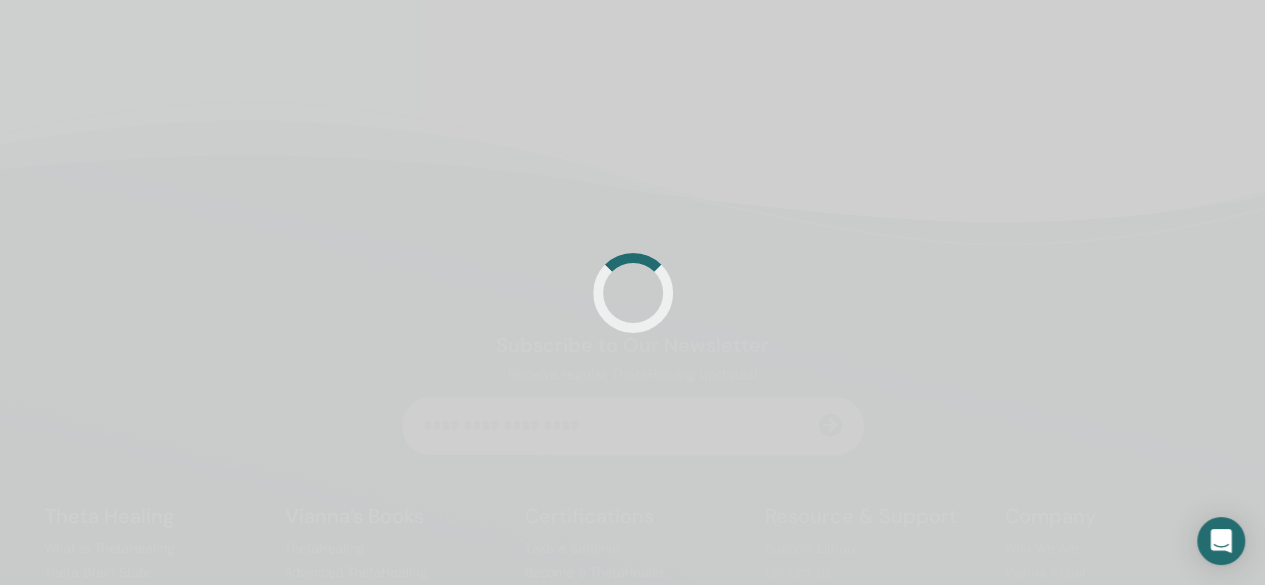 scroll, scrollTop: 300, scrollLeft: 0, axis: vertical 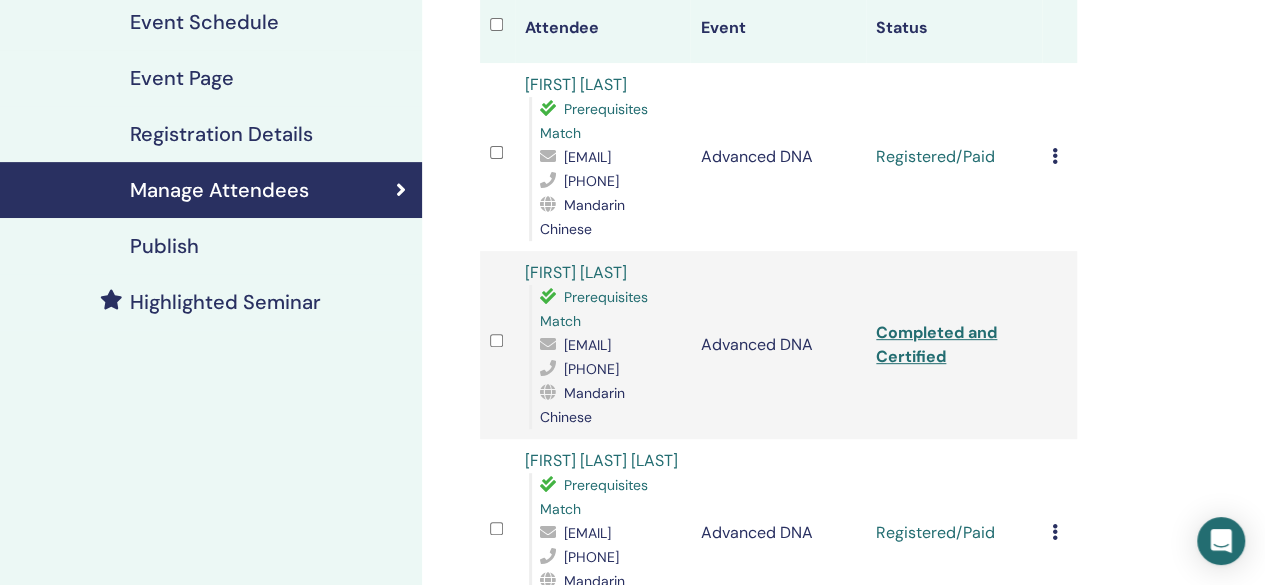 click on "Cancel Registration Do not auto-certify Mark as Paid Mark as Unpaid Mark as Absent Complete and Certify Download Certificate" at bounding box center (1059, 157) 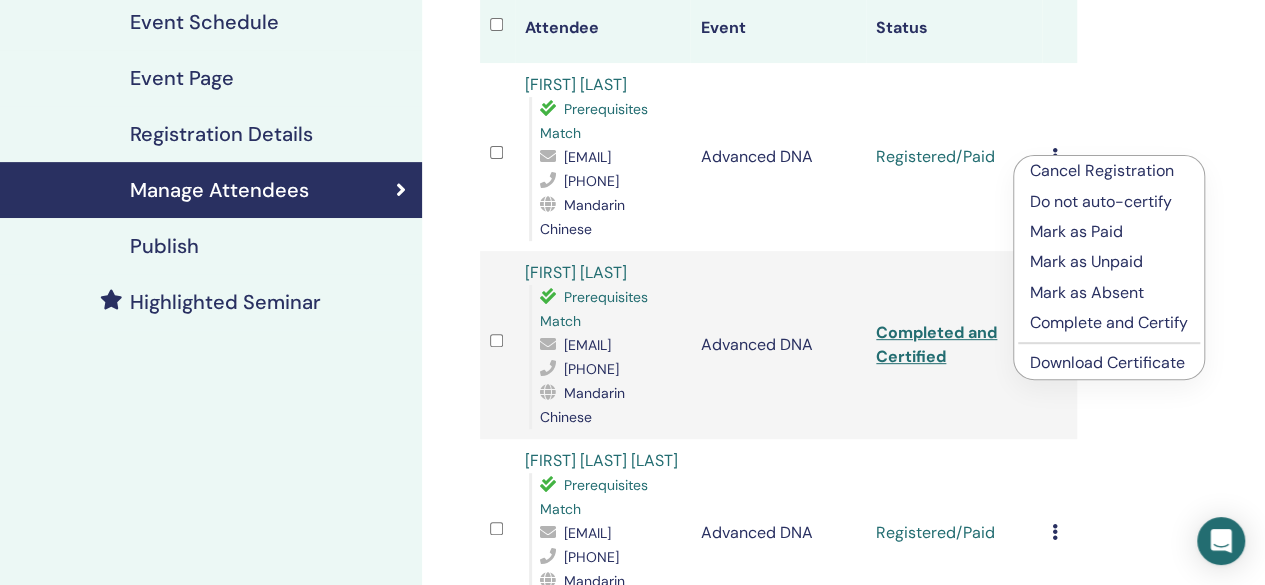 click on "Complete and Certify" at bounding box center [1109, 323] 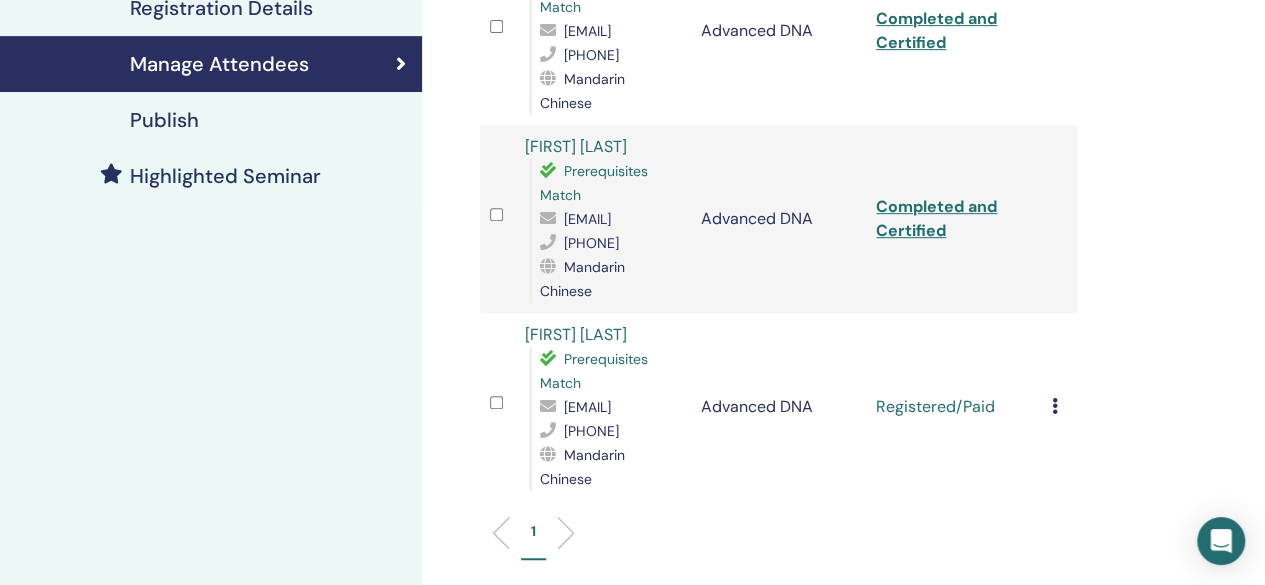 scroll, scrollTop: 500, scrollLeft: 0, axis: vertical 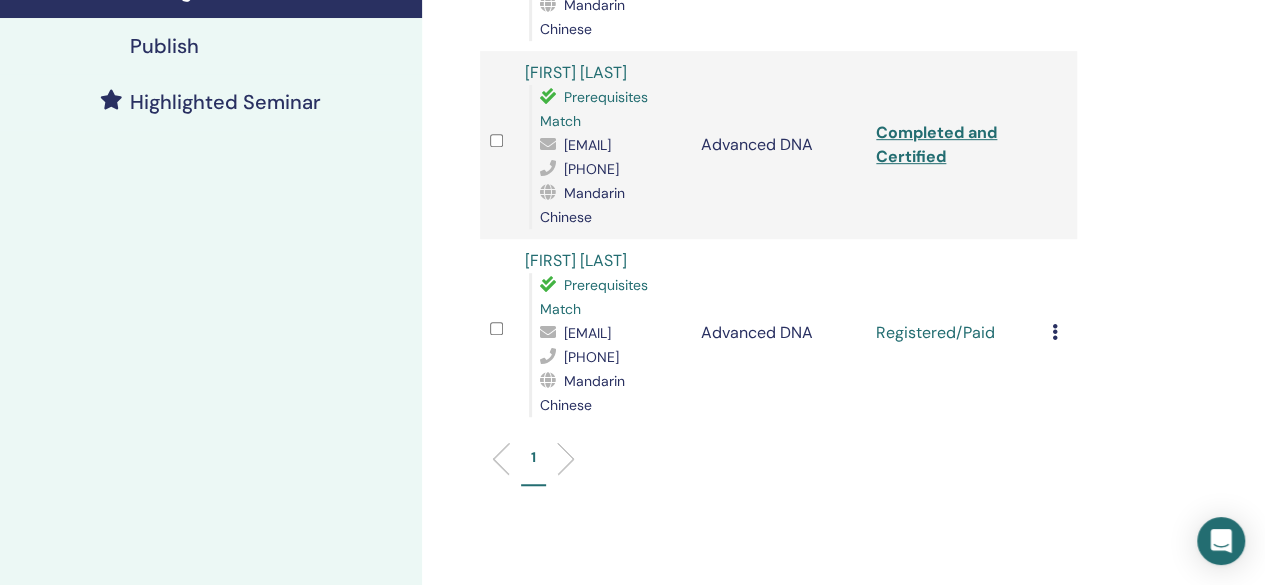 click at bounding box center [1055, 332] 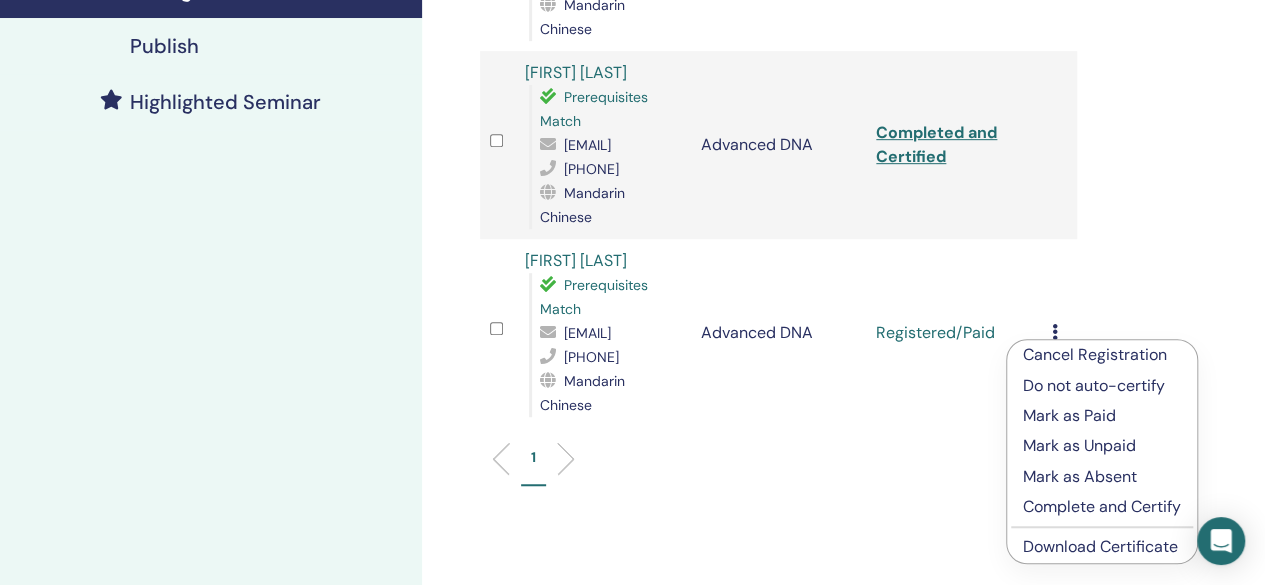 click on "Complete and Certify" at bounding box center (1102, 507) 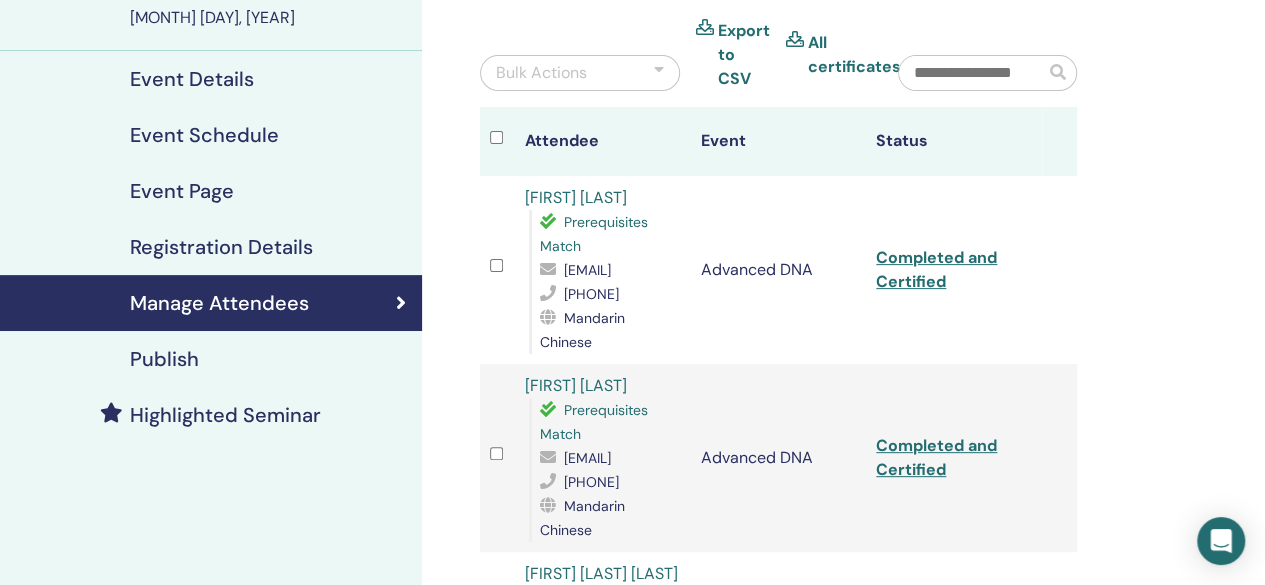 scroll, scrollTop: 400, scrollLeft: 0, axis: vertical 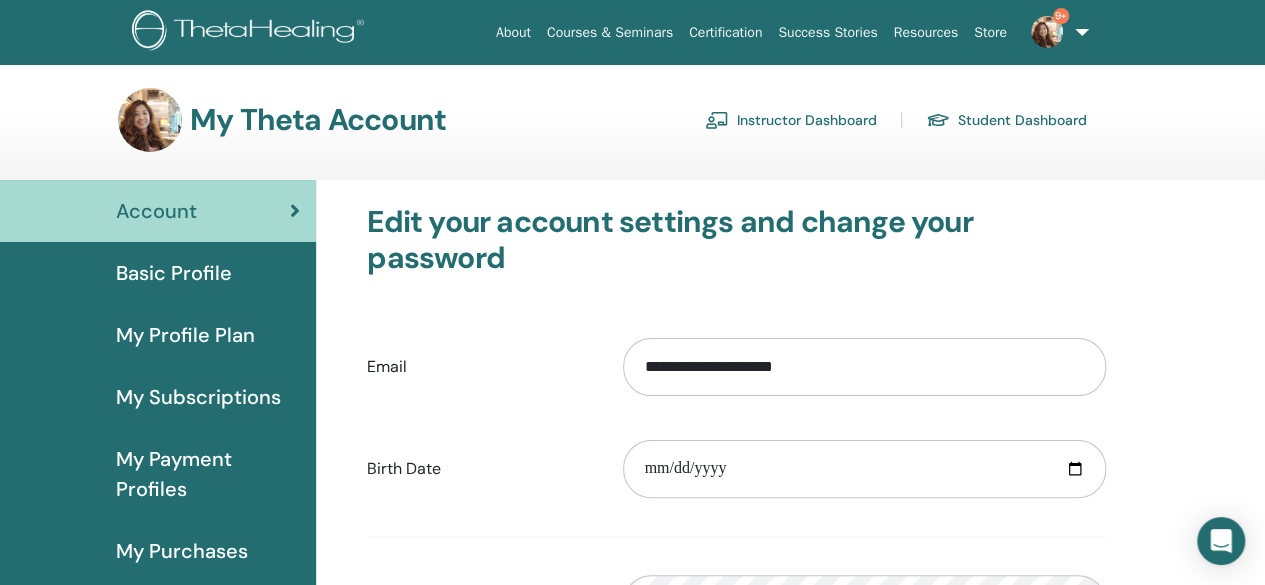 click on "Student Dashboard" at bounding box center [1006, 120] 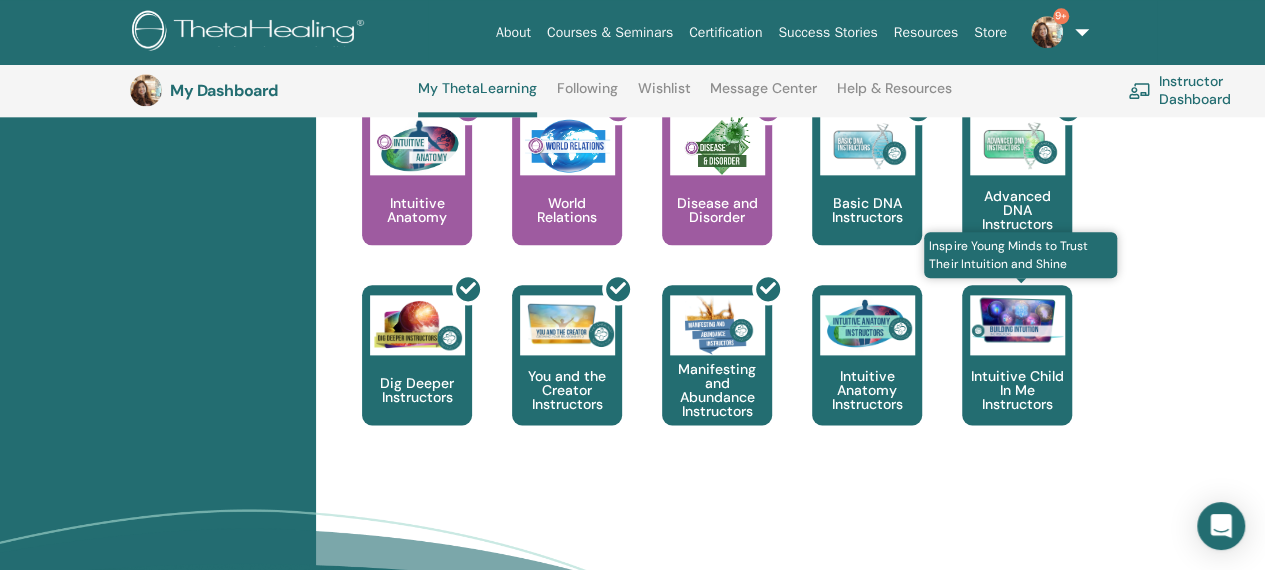 scroll, scrollTop: 1052, scrollLeft: 0, axis: vertical 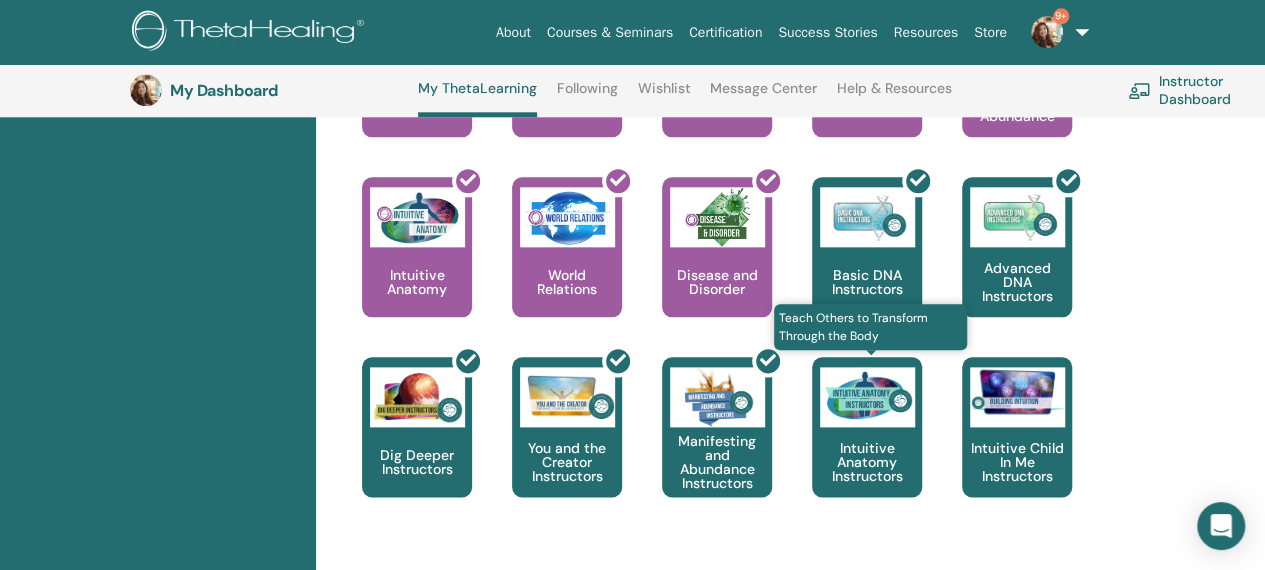 click on "Intuitive Anatomy Instructors" at bounding box center (867, 462) 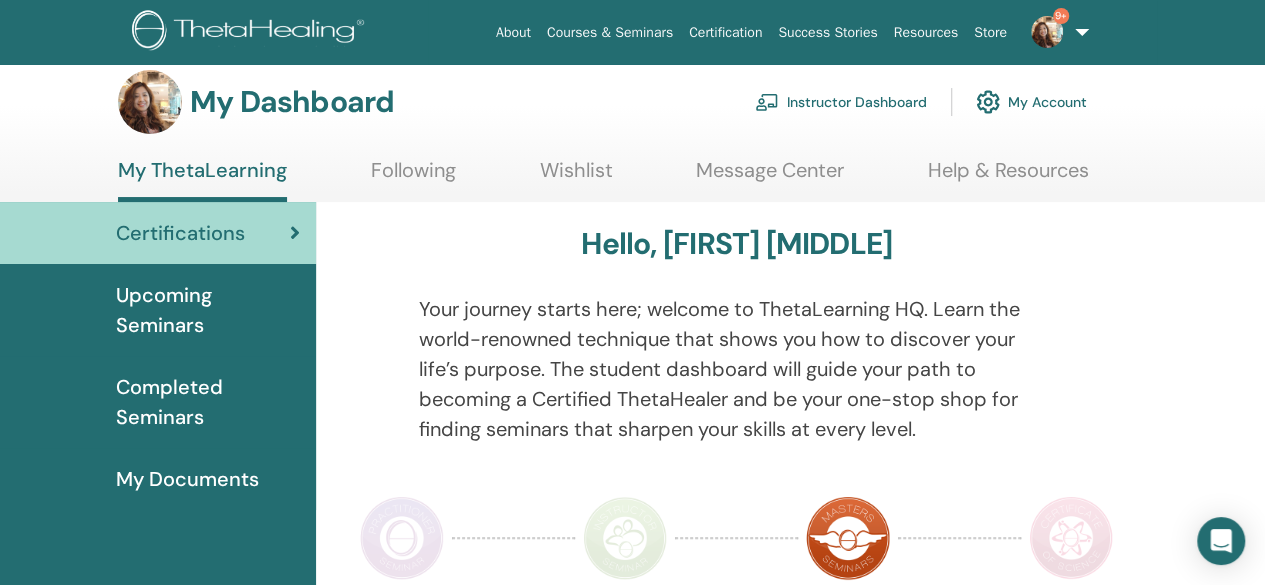 scroll, scrollTop: 0, scrollLeft: 0, axis: both 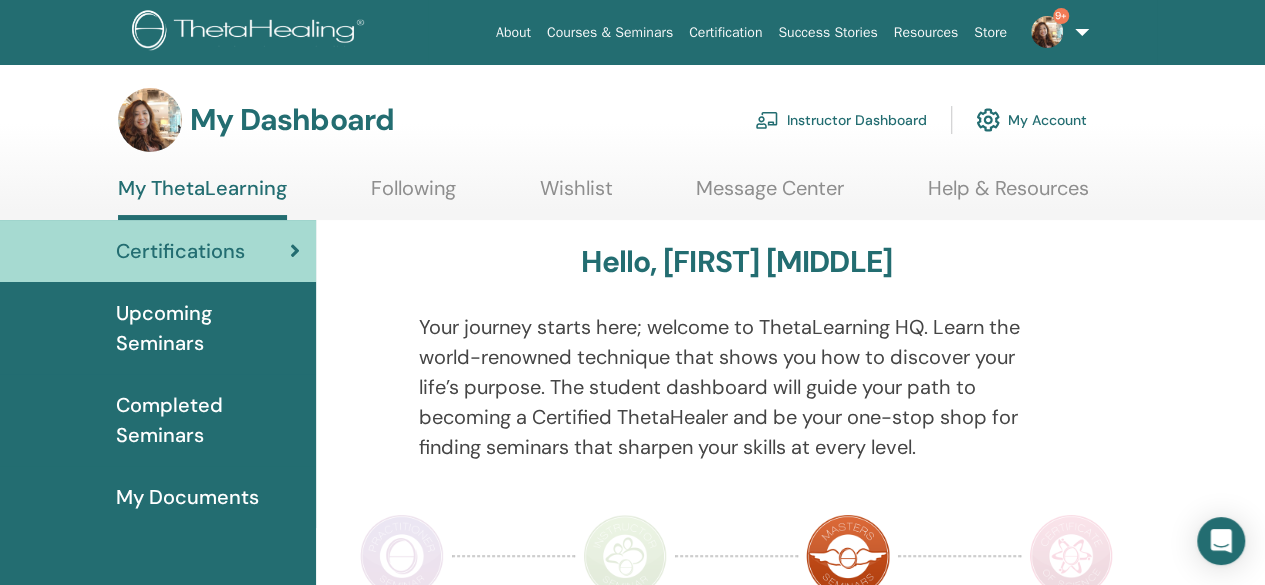 click on "Completed Seminars" at bounding box center [208, 420] 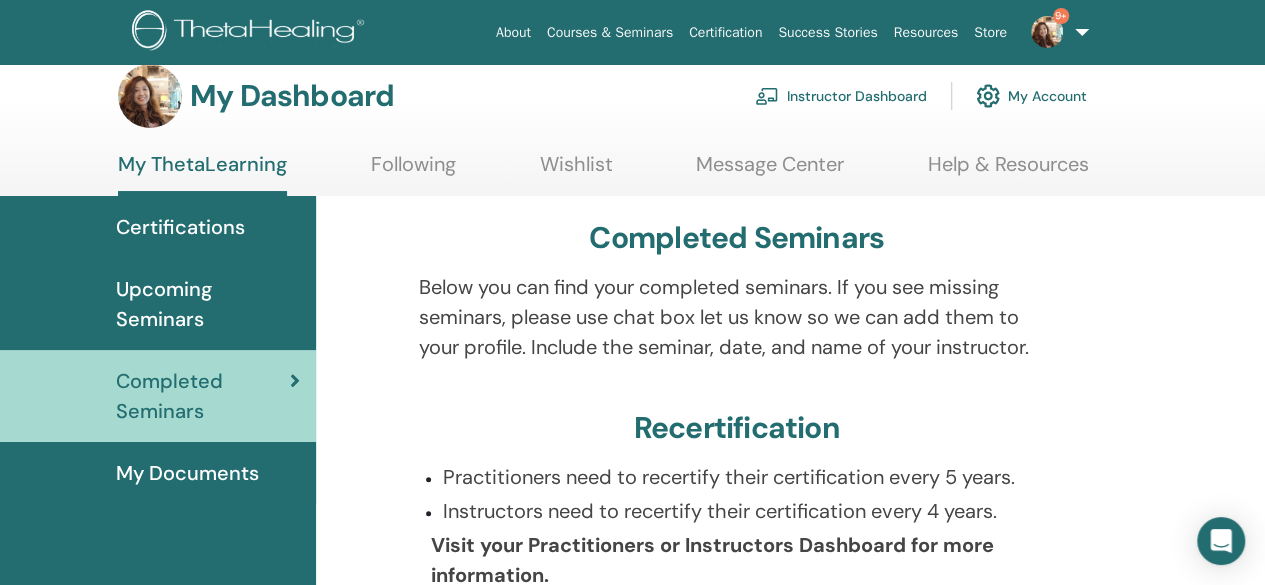 scroll, scrollTop: 0, scrollLeft: 0, axis: both 